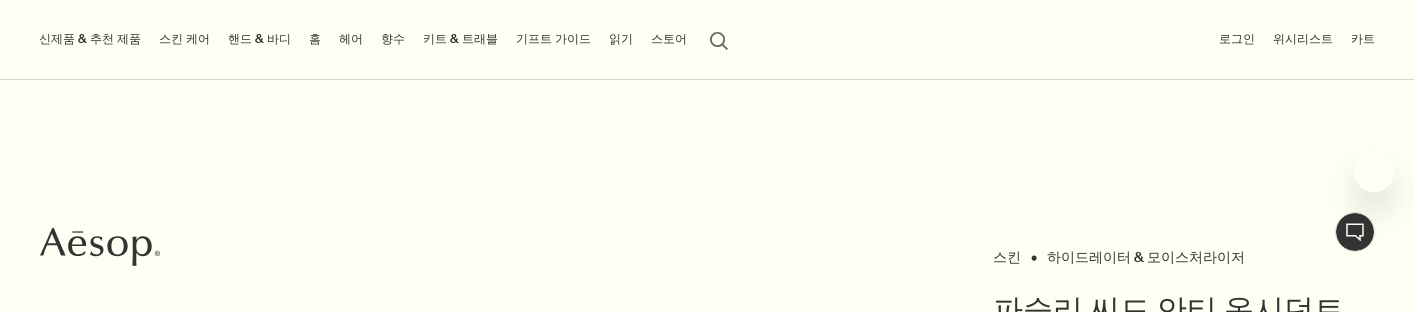 scroll, scrollTop: 0, scrollLeft: 0, axis: both 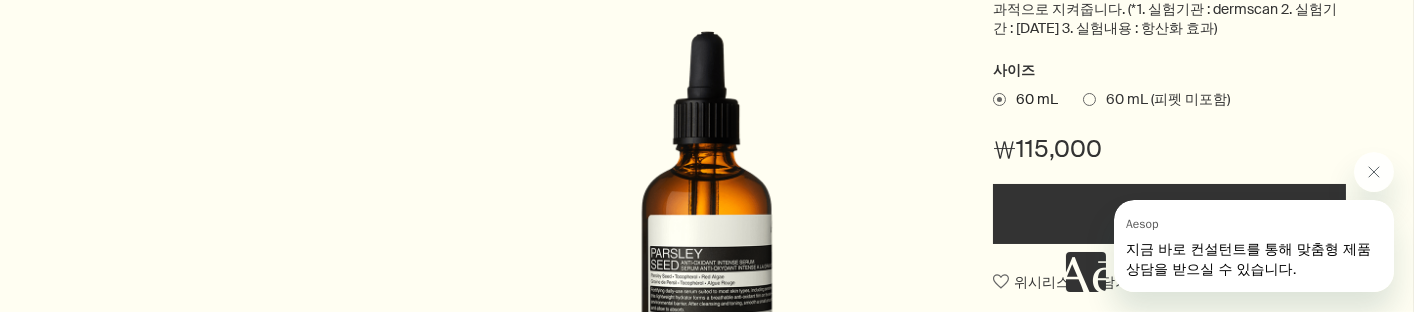 click on "60 mL 60 mL (피펫 미포함)" at bounding box center [1170, 100] 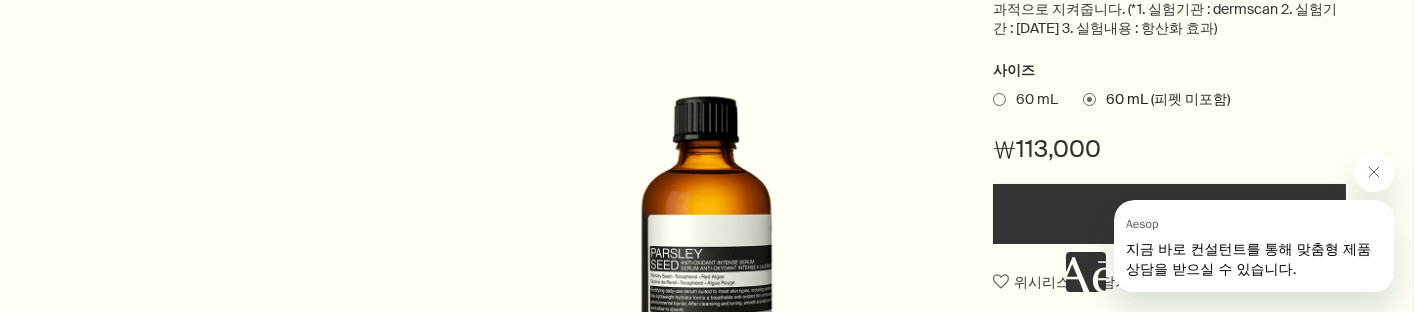 click at bounding box center [999, 99] 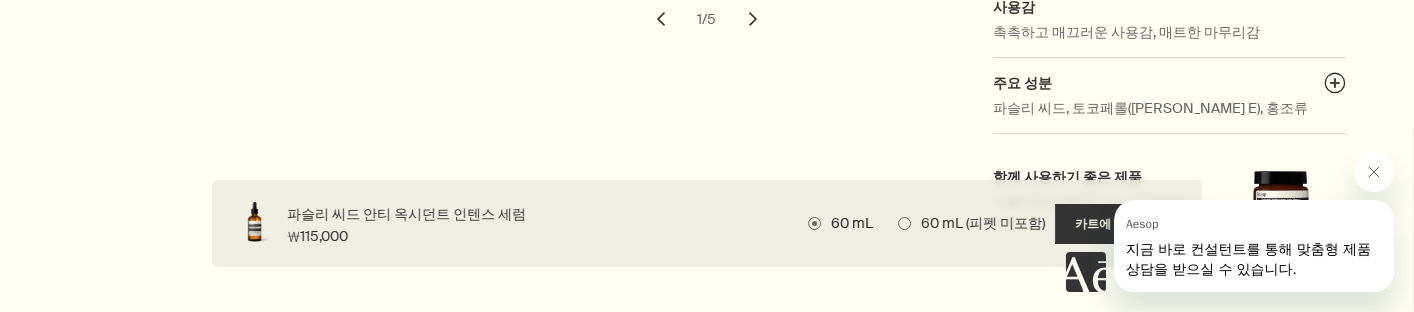 scroll, scrollTop: 1000, scrollLeft: 0, axis: vertical 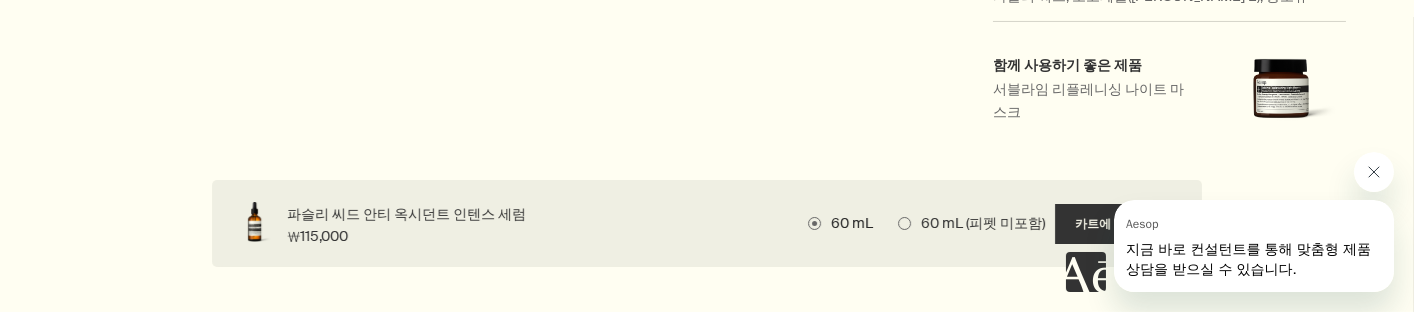 click 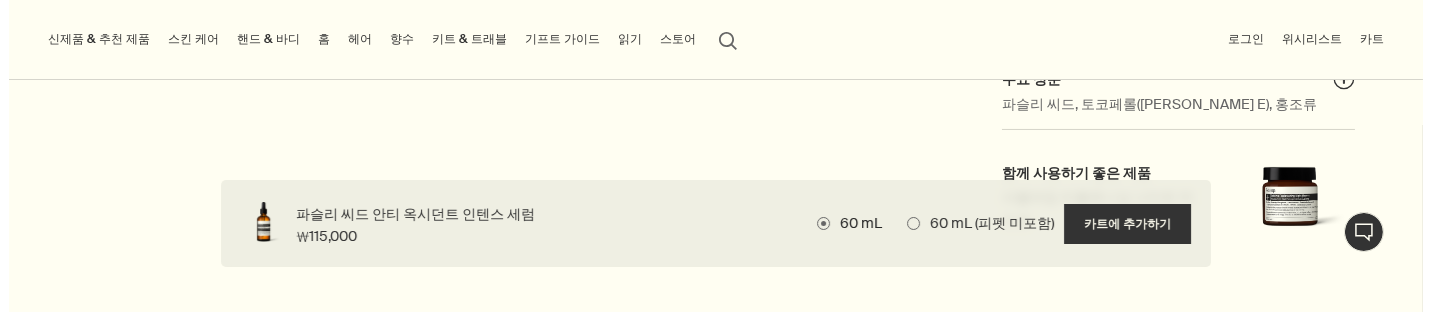 scroll, scrollTop: 888, scrollLeft: 0, axis: vertical 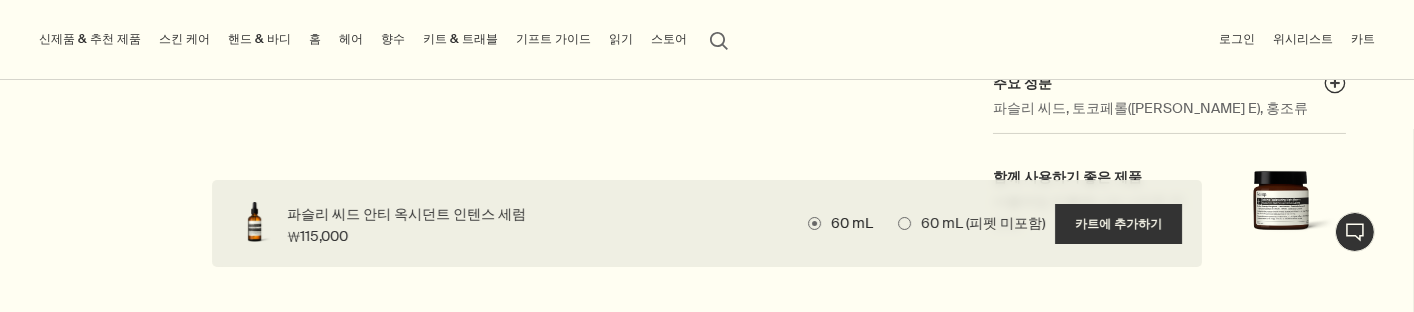 click on "스킨 케어" at bounding box center [184, 39] 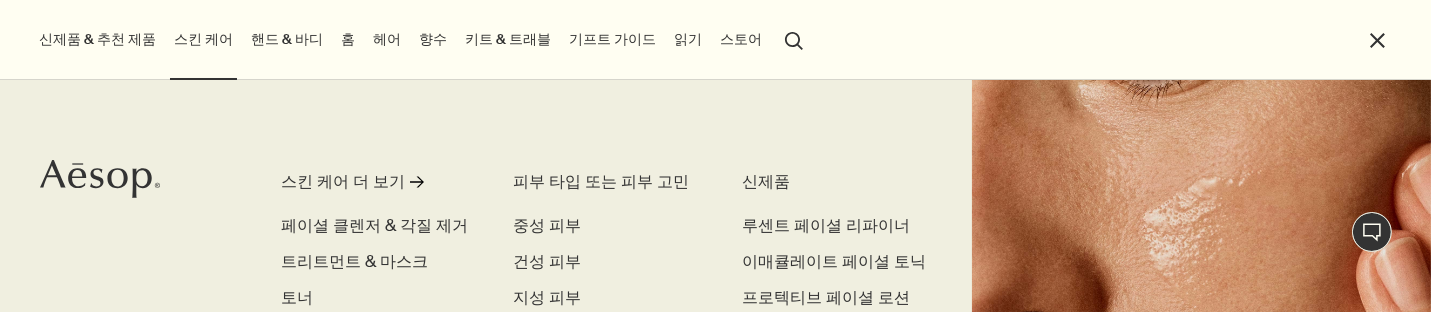 scroll, scrollTop: 111, scrollLeft: 0, axis: vertical 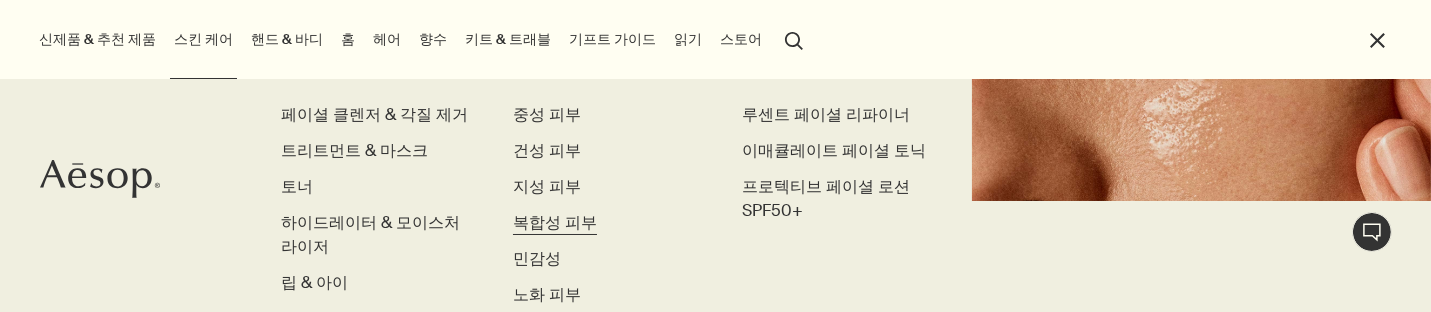 click on "복합성 피부" at bounding box center [555, 222] 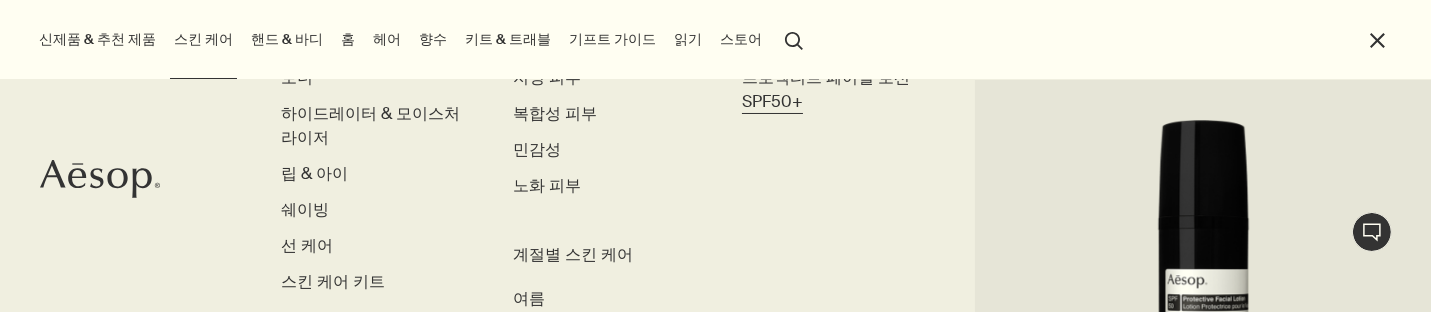 scroll, scrollTop: 333, scrollLeft: 0, axis: vertical 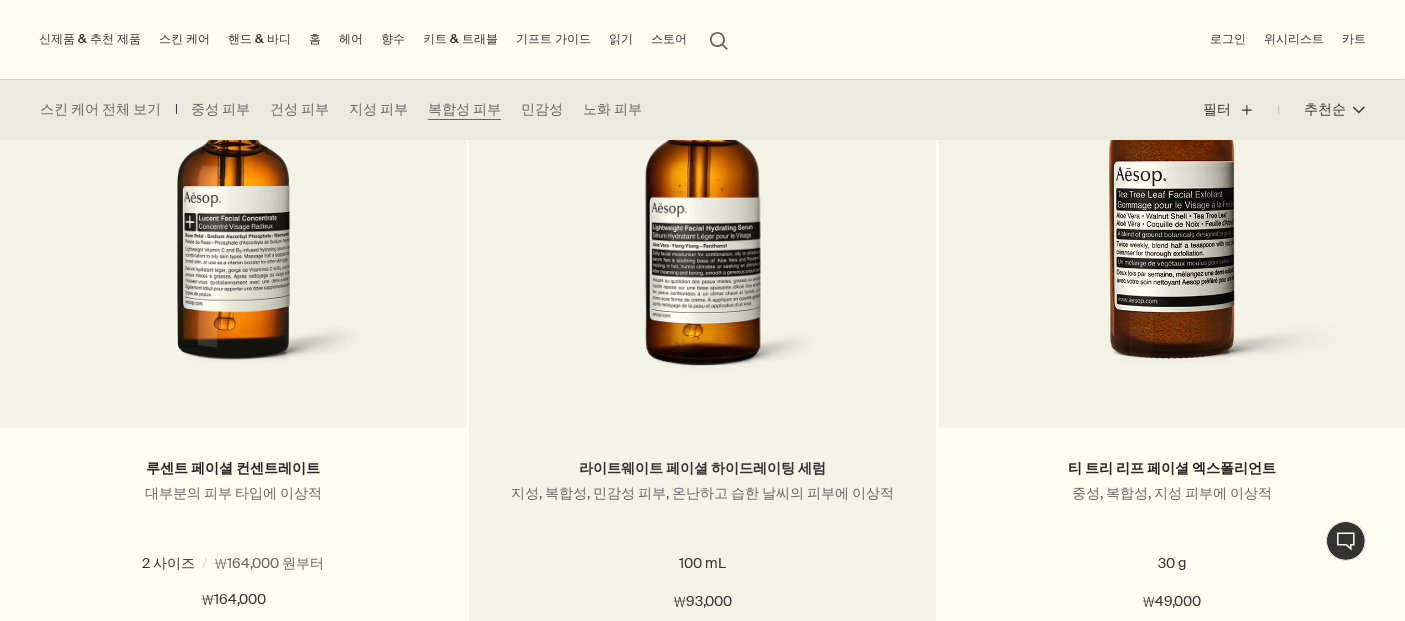click on "라이트웨이트 페이셜 하이드레이팅 세럼" at bounding box center (702, 468) 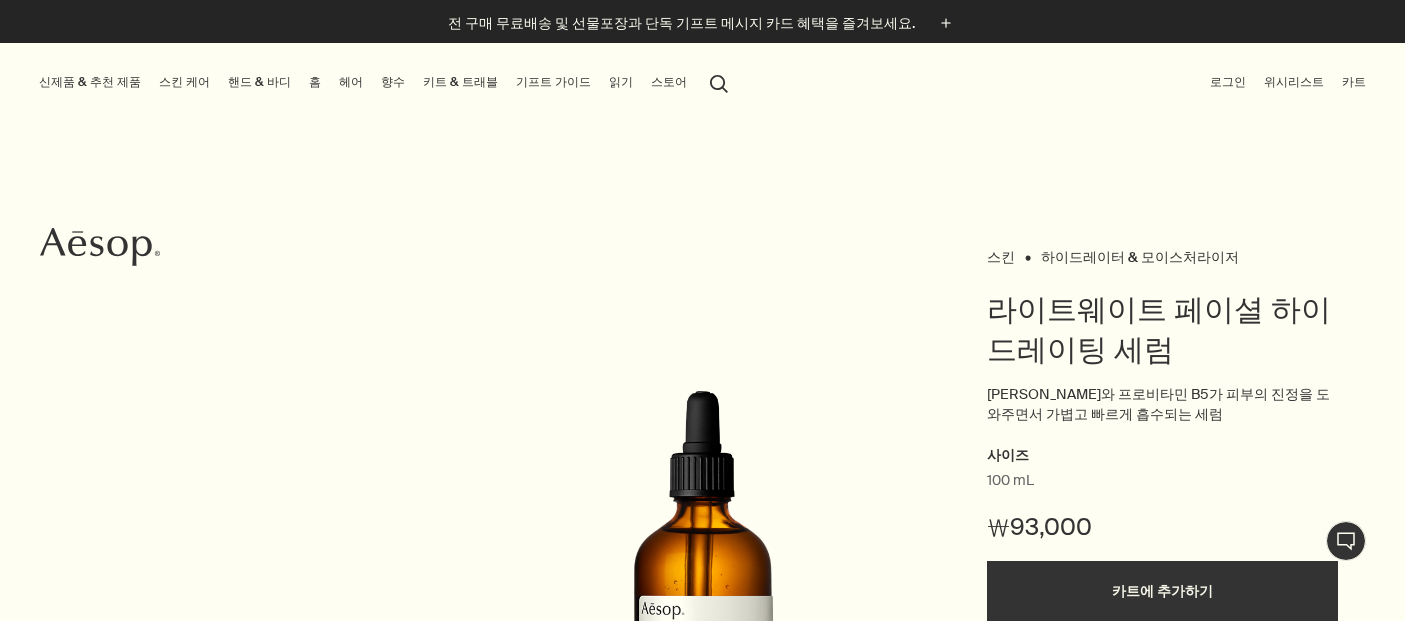 scroll, scrollTop: 0, scrollLeft: 0, axis: both 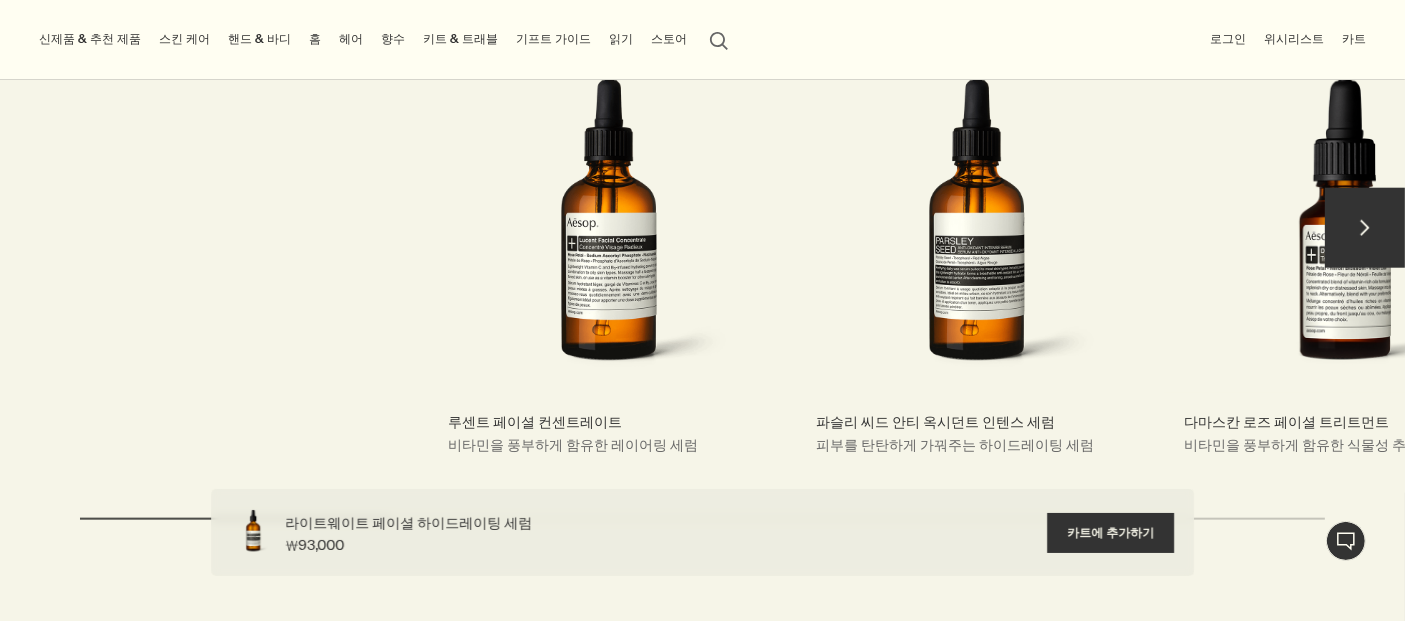 click on "다마스칸 로즈 페이셜 트리트먼트 비타민을 풍부하게 함유한 식물성 추출물의 조합" at bounding box center [1345, 238] 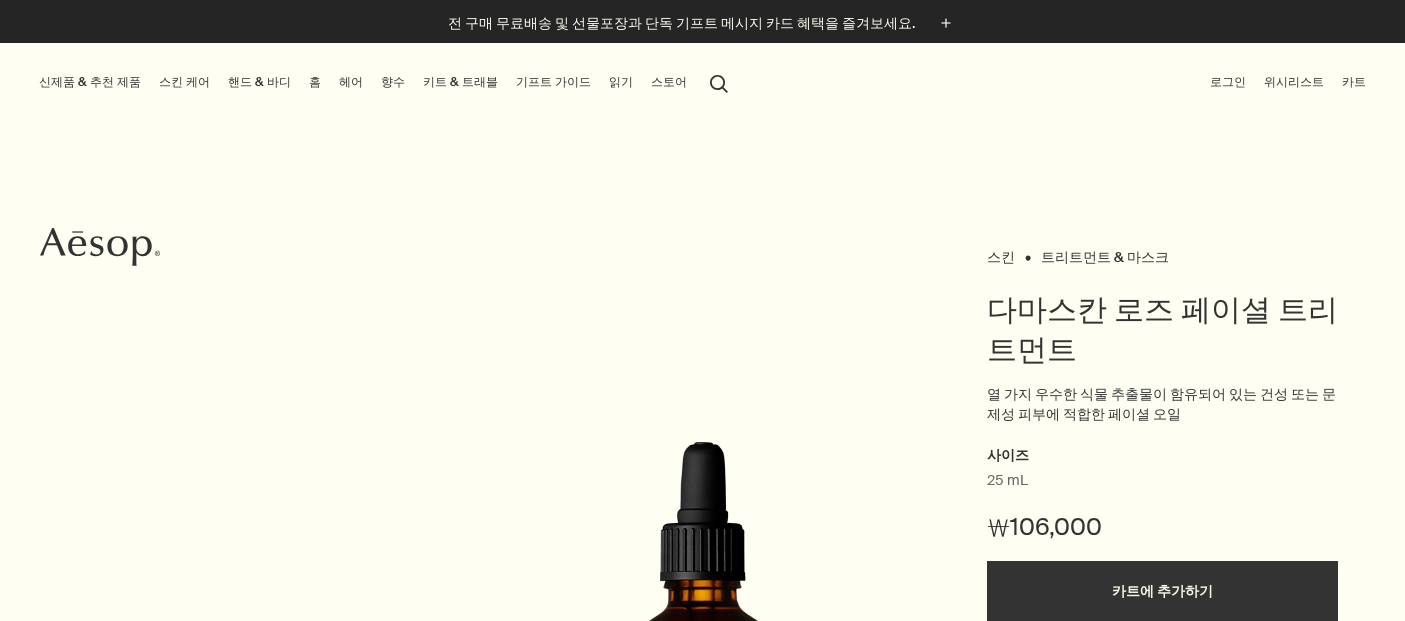 scroll, scrollTop: 0, scrollLeft: 0, axis: both 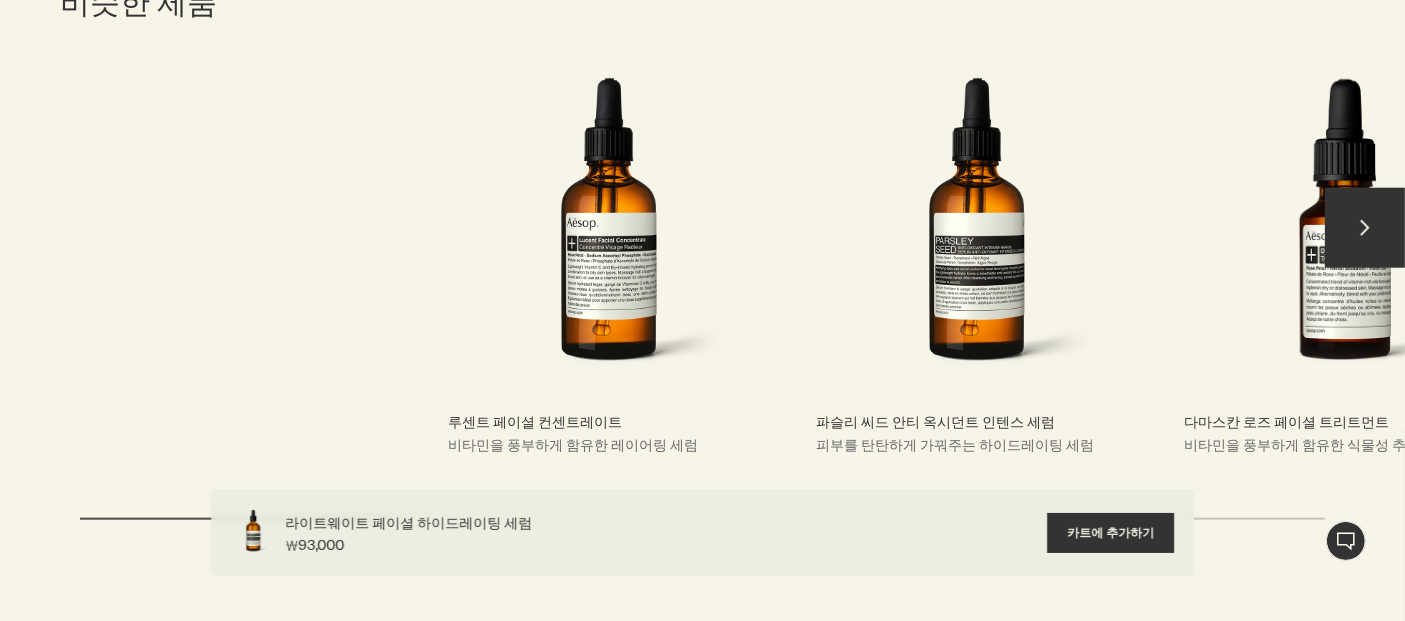 click on "루센트 페이셜 컨센트레이트 비타민을 풍부하게 함유한 레이어링 세럼" at bounding box center (609, 238) 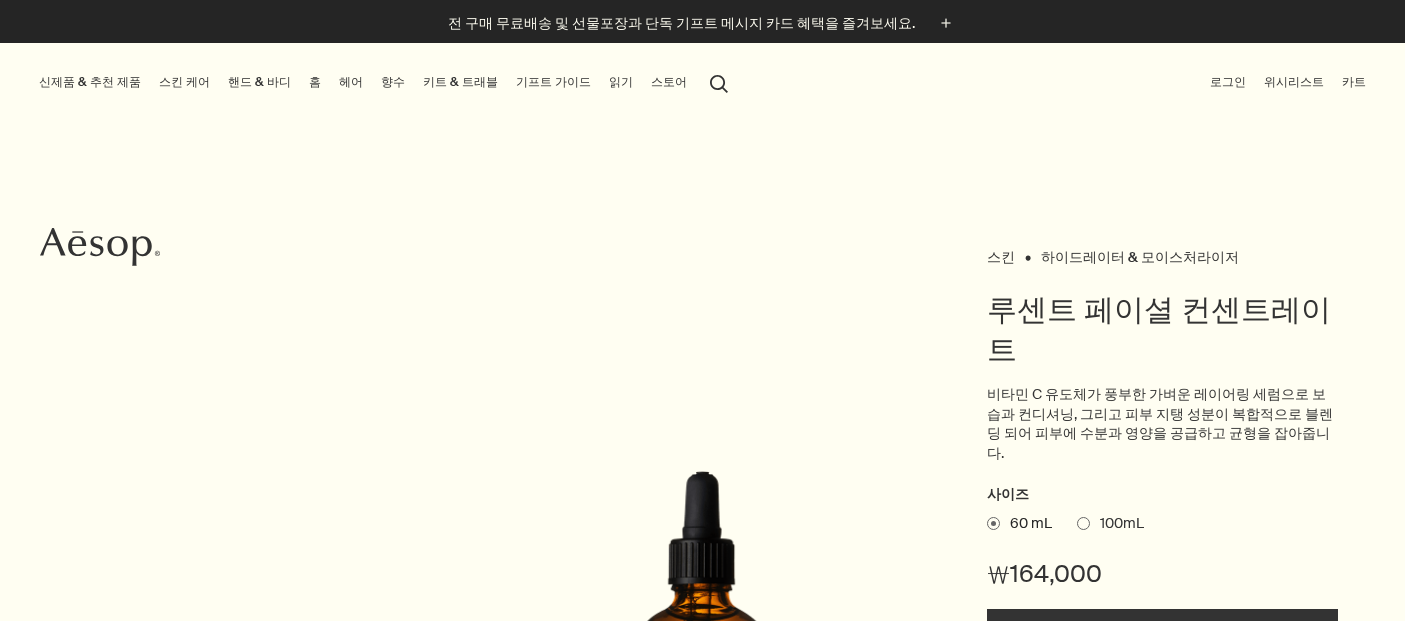 scroll, scrollTop: 0, scrollLeft: 0, axis: both 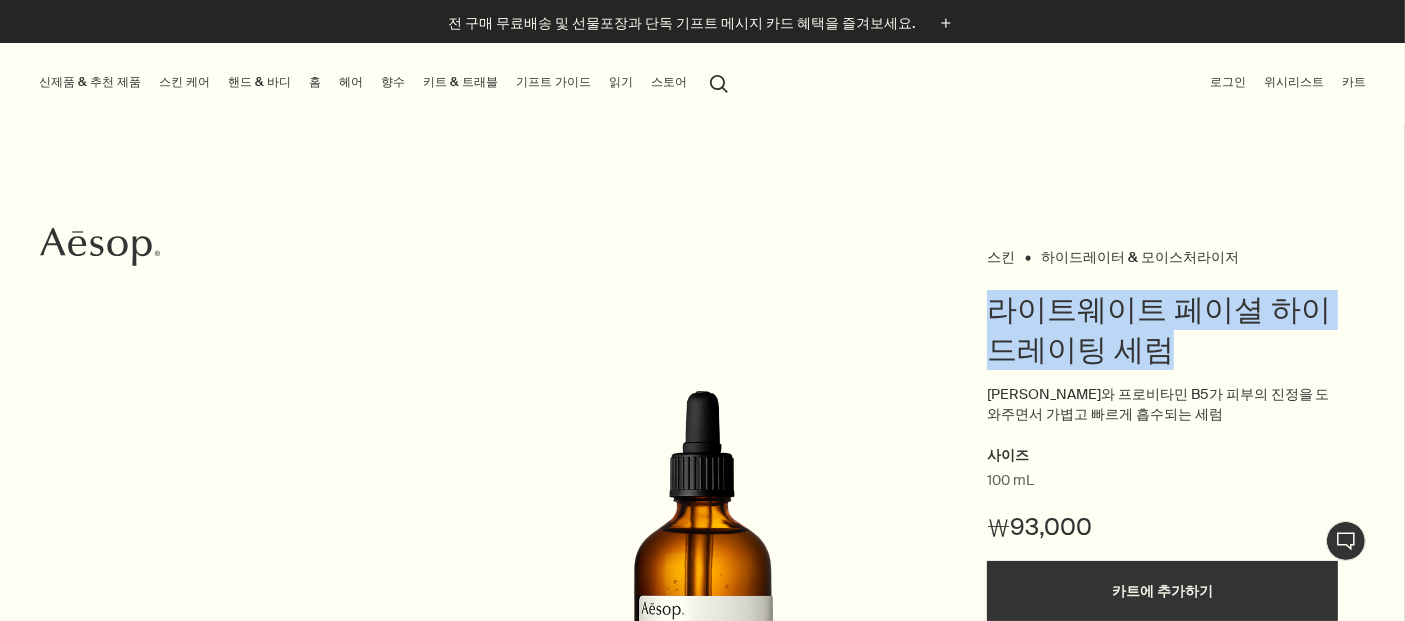 drag, startPoint x: 1145, startPoint y: 357, endPoint x: 989, endPoint y: 324, distance: 159.4522 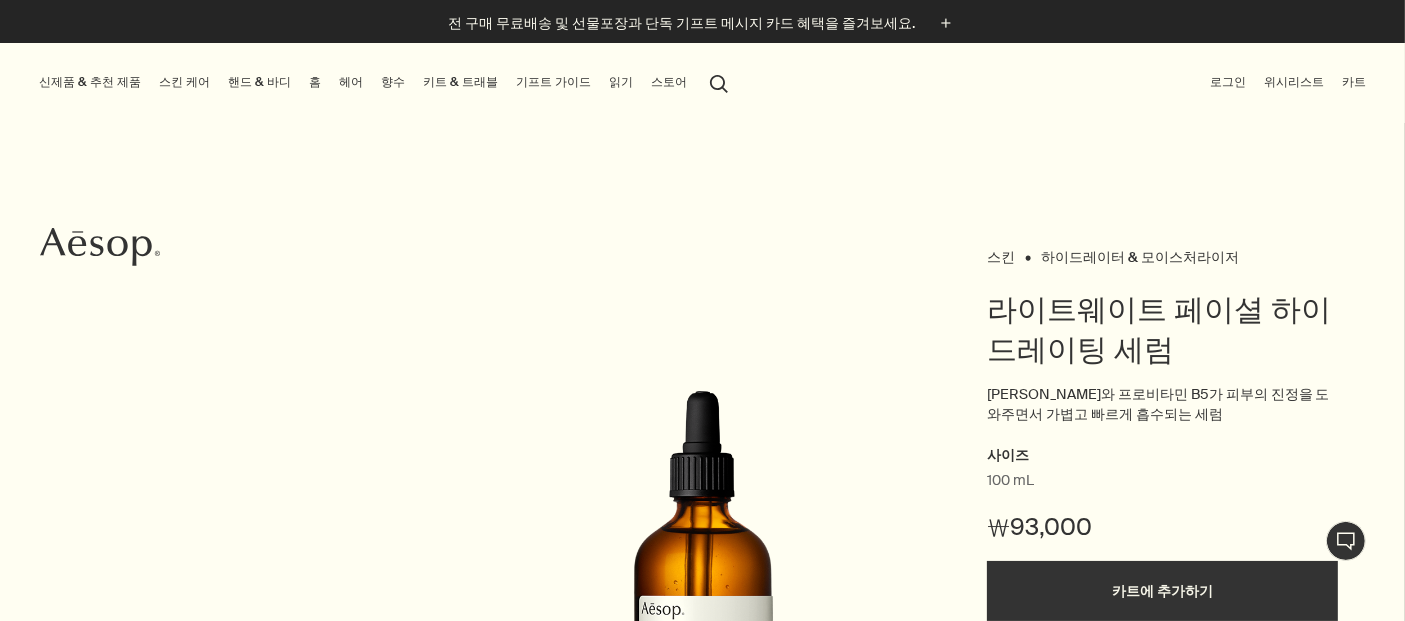 click on "스킨 하이드레이터 & 모이스처라이저 라이트웨이트 페이셜 하이드레이팅 세럼 알로에 베라와 프로비타민 B5가 피부의 진정을 도와주면서 가볍고 빠르게 흡수되는 세럼 사이즈 100 mL ₩93,000   카트에 추가하기  위시리스트에 담기 피부 타입 지성, 복합성, 민감성 피부, 여름 및 온난하고 습한 날씨의 피부에 이상적 사용감 부드러운, 촉촉하고 가벼운 마무리감 주요 성분 plusAndCloseWithCircle 알로에 베라, 일랑일랑, 판테놀(비타민 B₅)" at bounding box center [702, 617] 